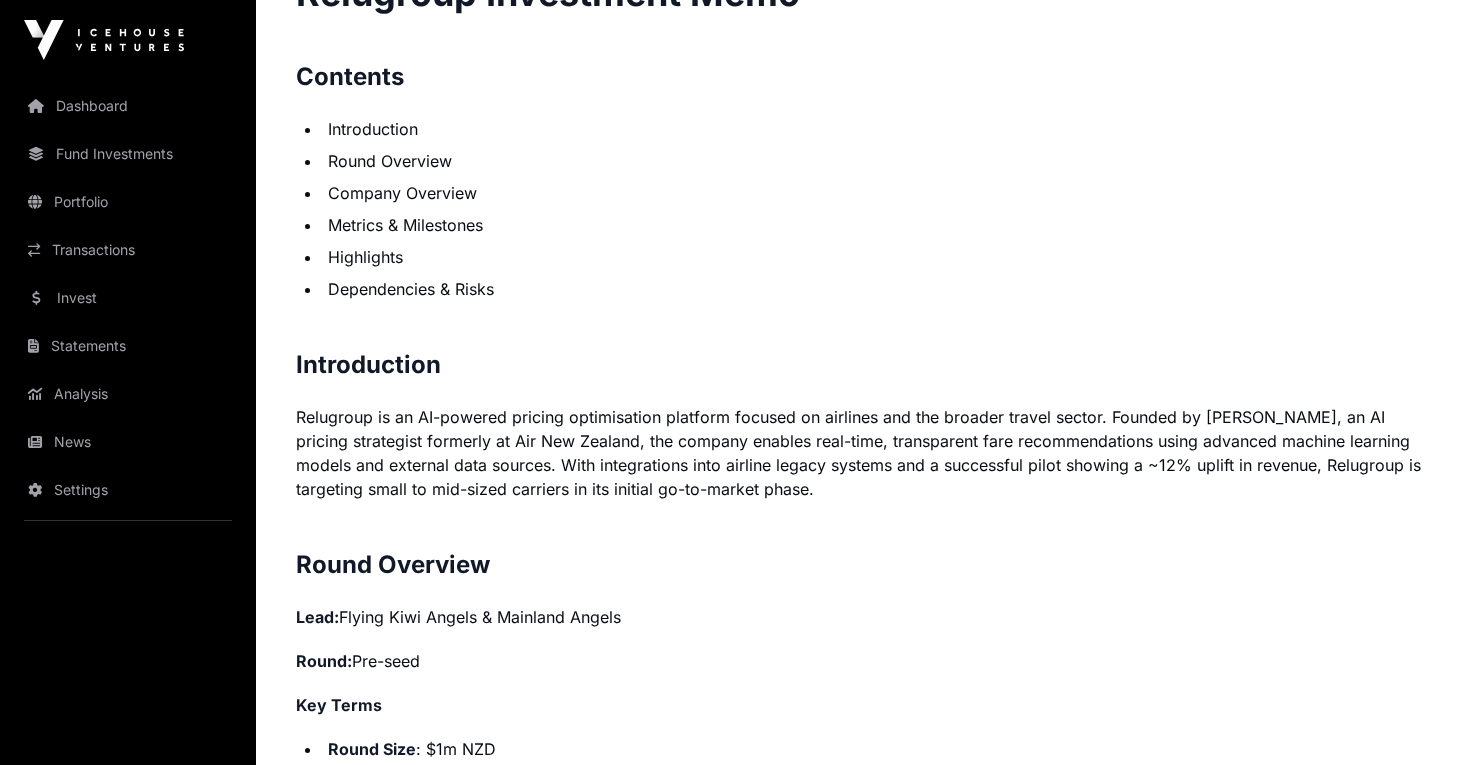 scroll, scrollTop: 1288, scrollLeft: 0, axis: vertical 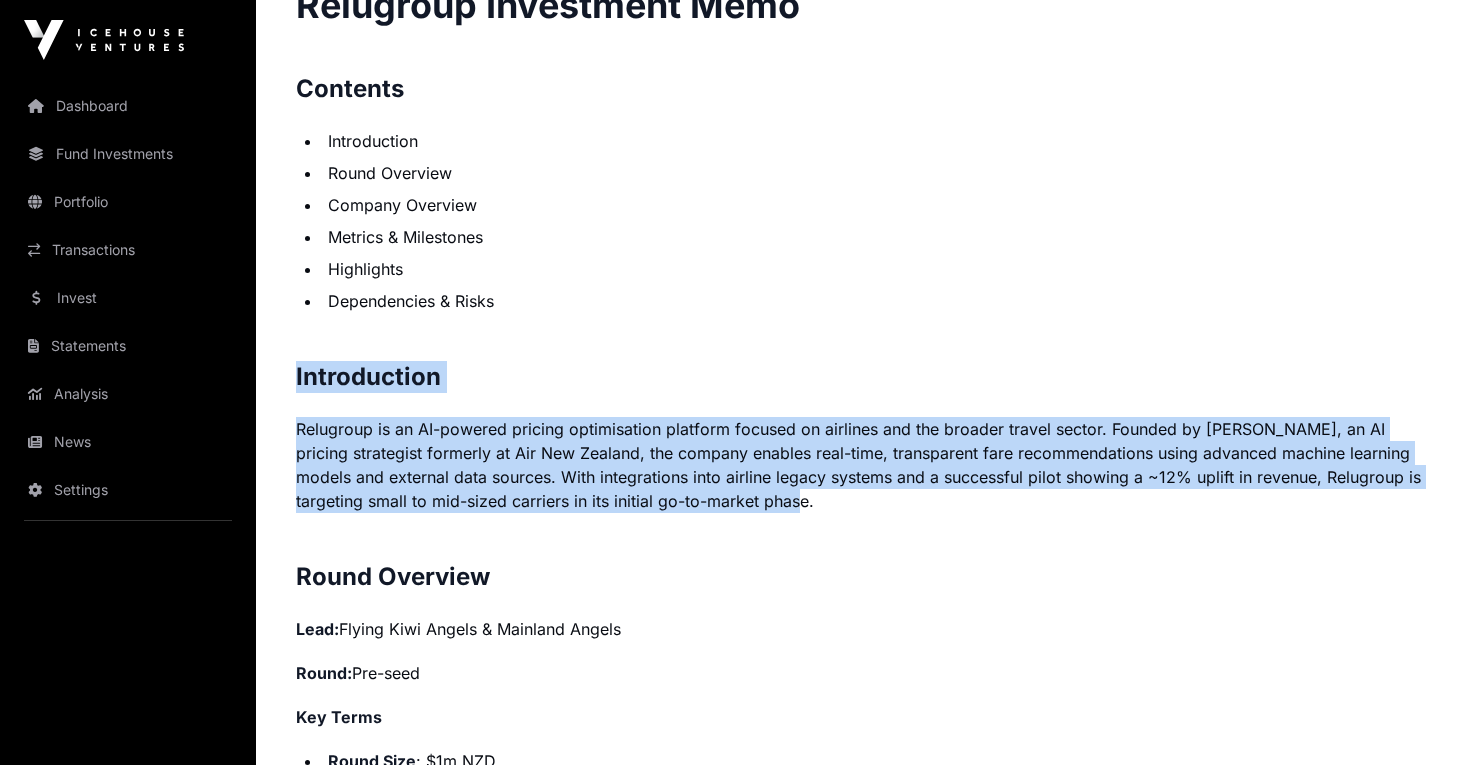 drag, startPoint x: 299, startPoint y: 374, endPoint x: 761, endPoint y: 509, distance: 481.32007 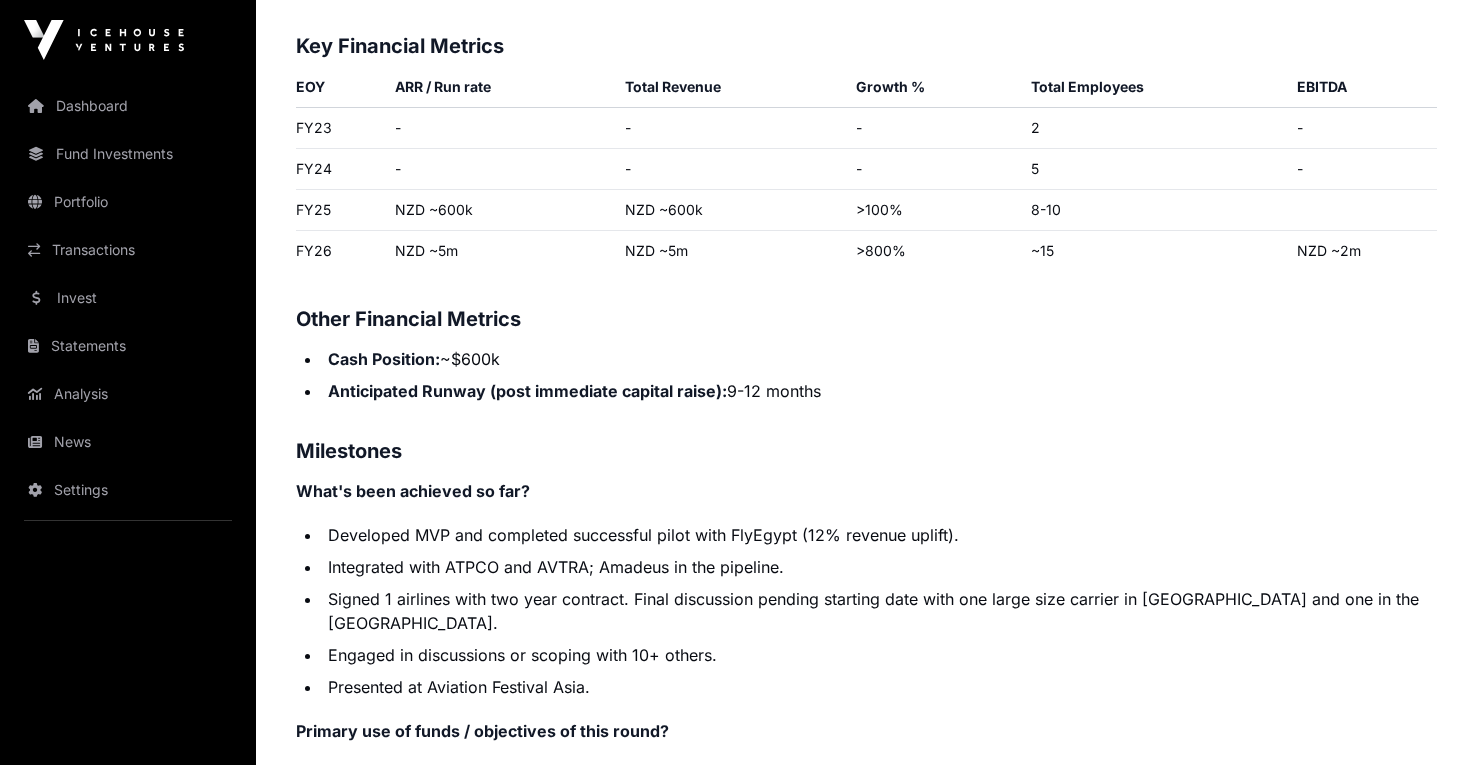 scroll, scrollTop: 3070, scrollLeft: 0, axis: vertical 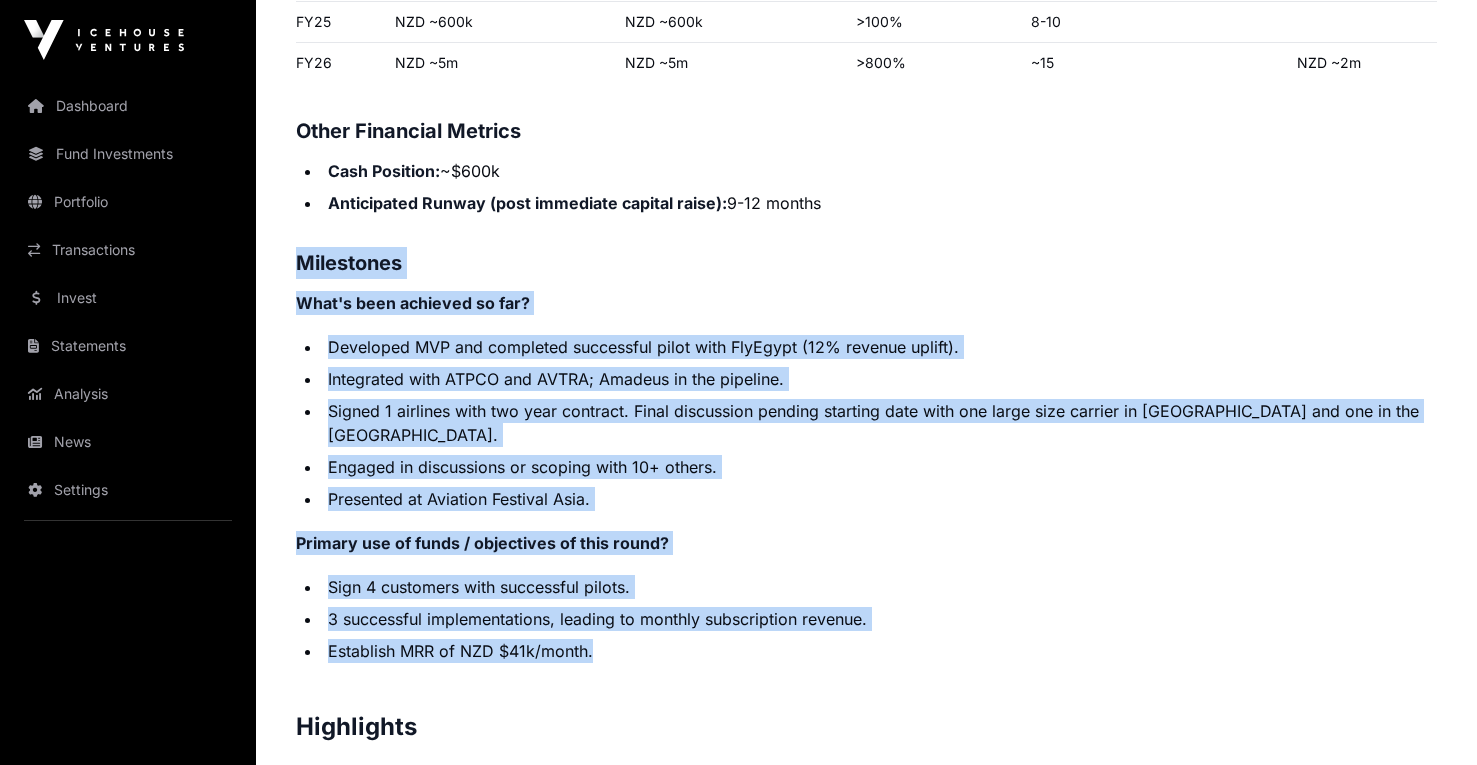 drag, startPoint x: 294, startPoint y: 408, endPoint x: 634, endPoint y: 649, distance: 416.75052 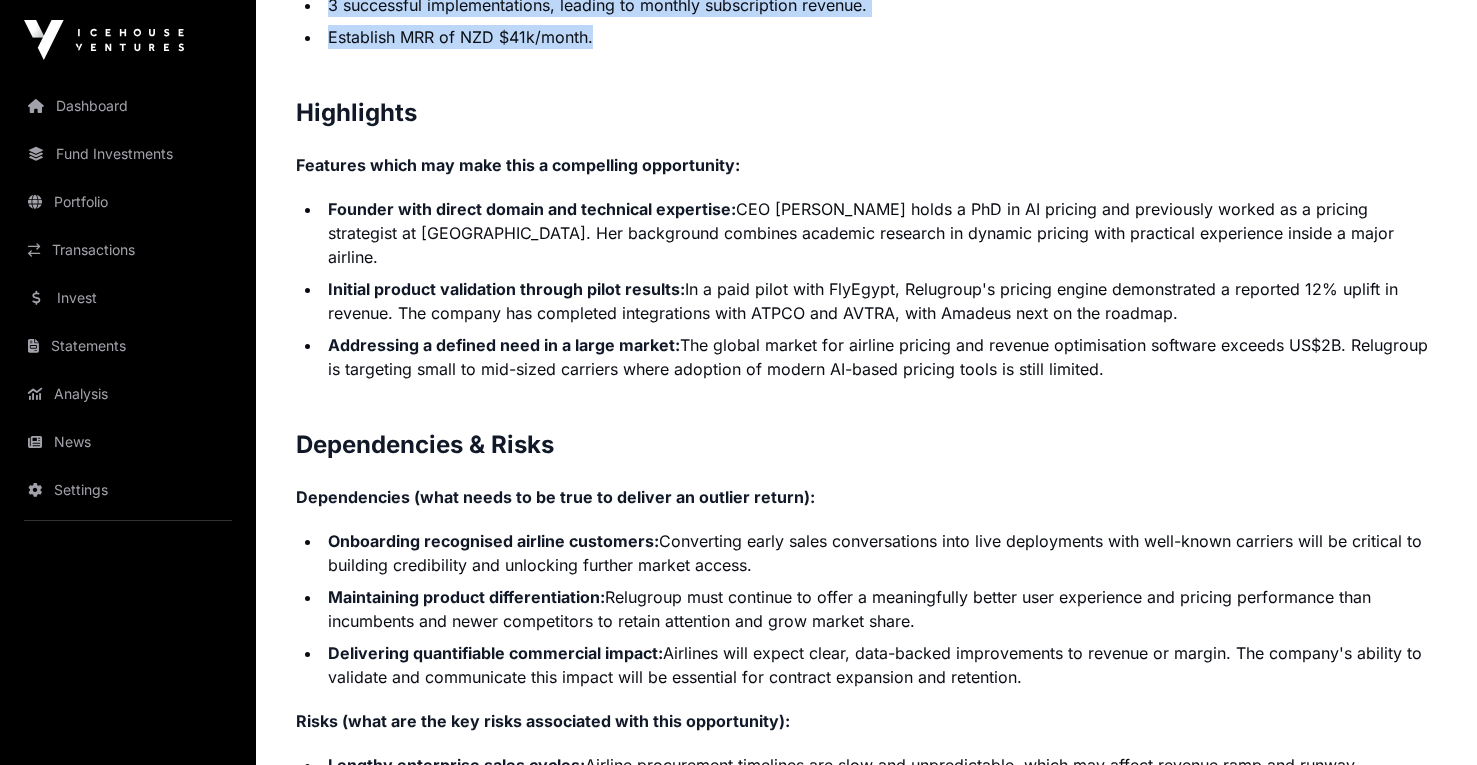 scroll, scrollTop: 3820, scrollLeft: 0, axis: vertical 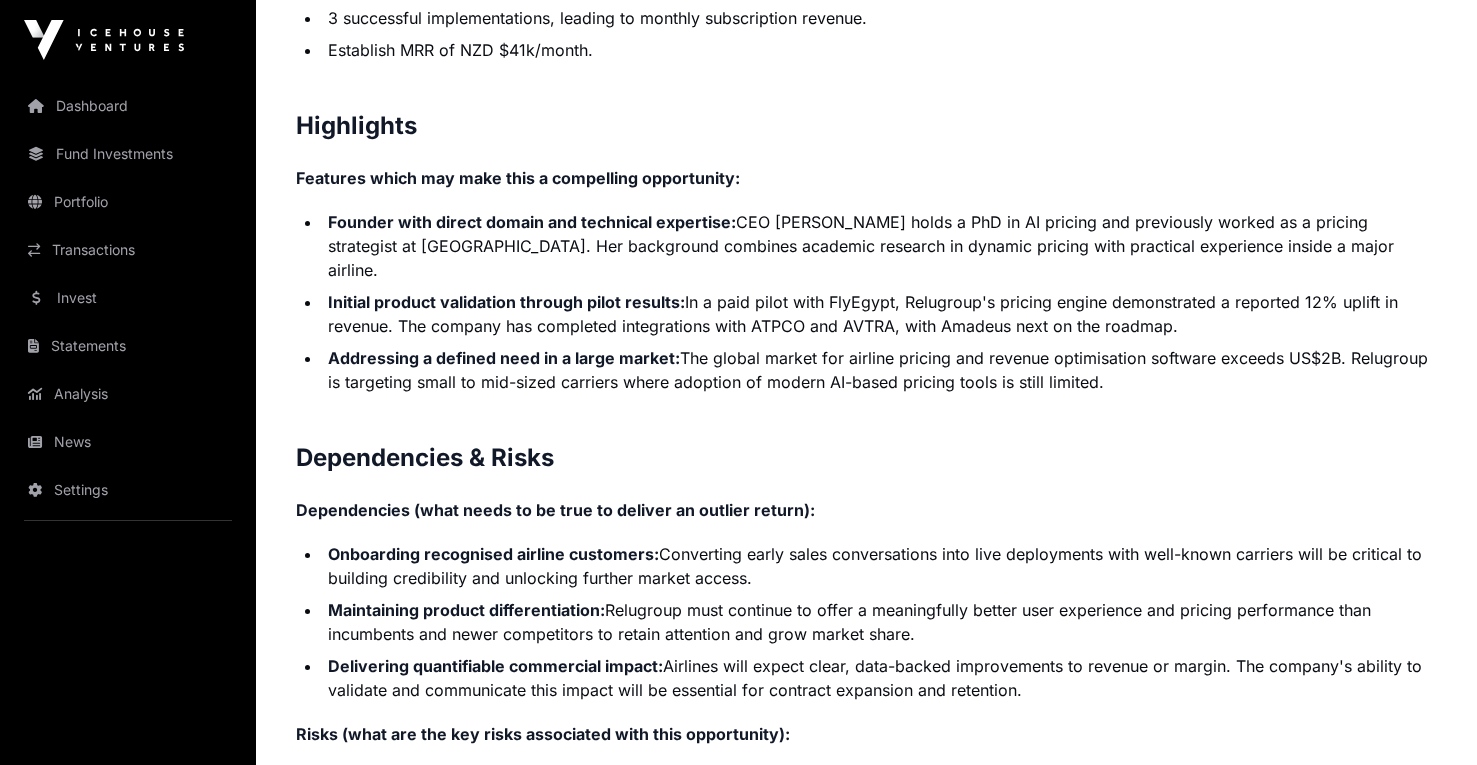 click on "Features which may make this a compelling opportunity:" 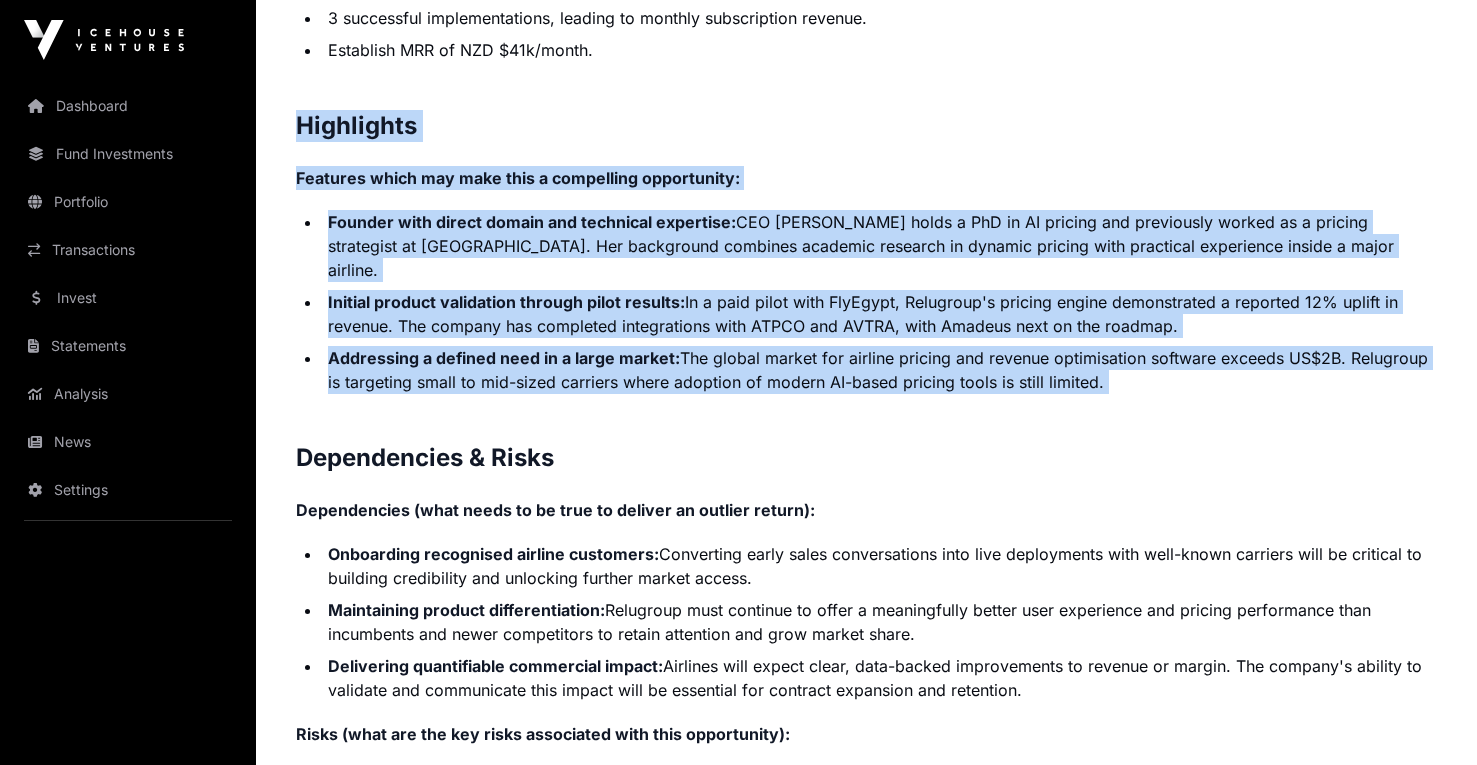 drag, startPoint x: 297, startPoint y: 132, endPoint x: 1124, endPoint y: 376, distance: 862.24414 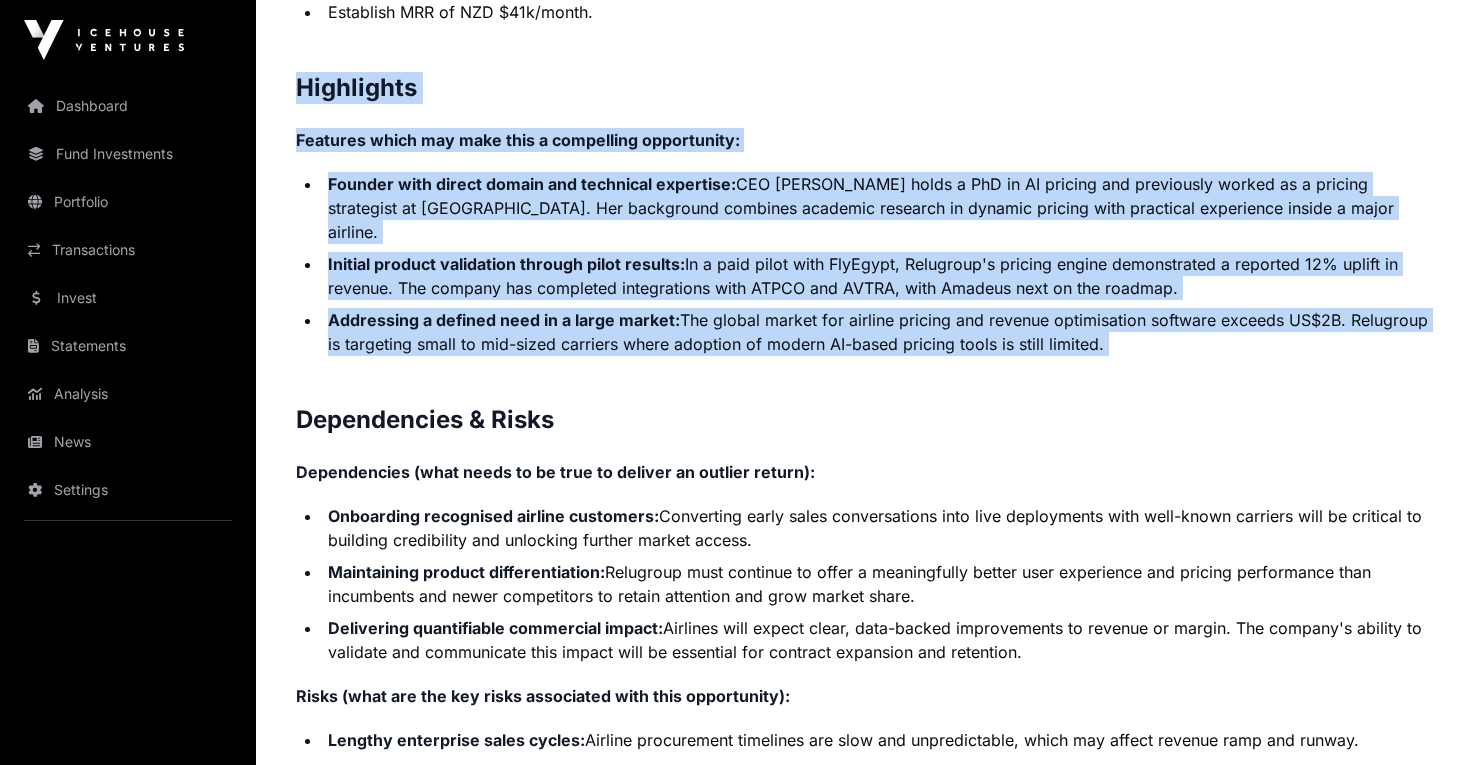 click on "Initial product validation through pilot results:" 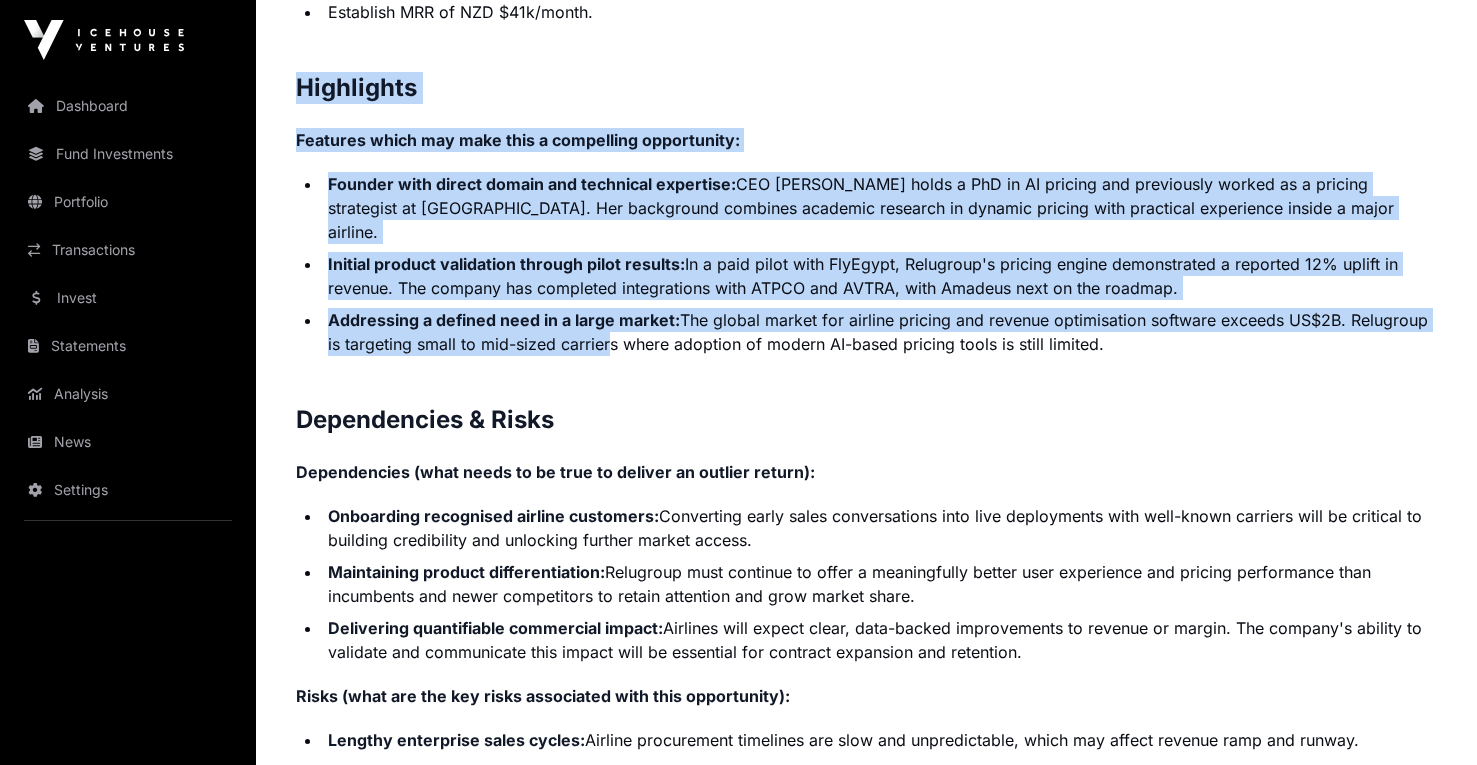 scroll, scrollTop: 4044, scrollLeft: 0, axis: vertical 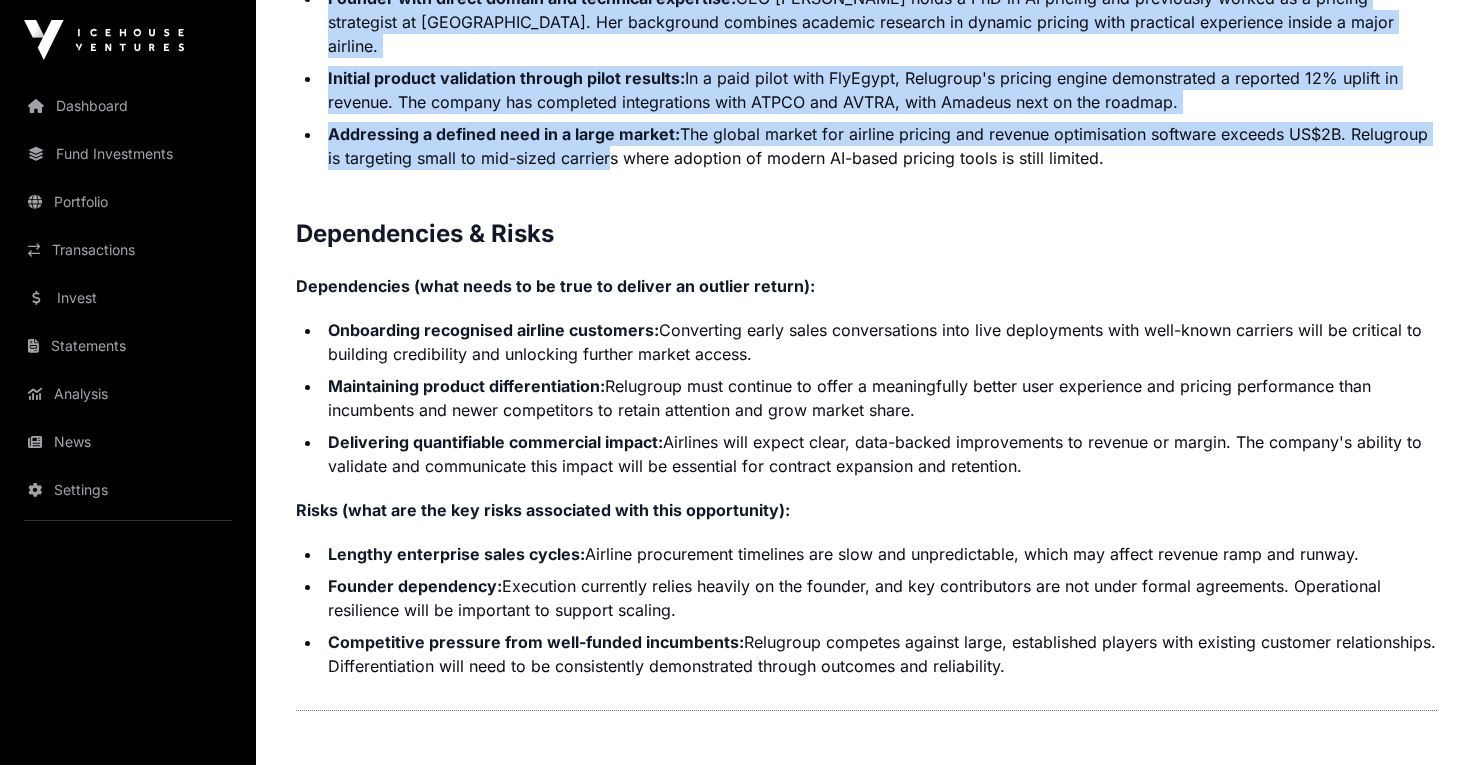 drag, startPoint x: 304, startPoint y: 99, endPoint x: 1034, endPoint y: 639, distance: 908.01984 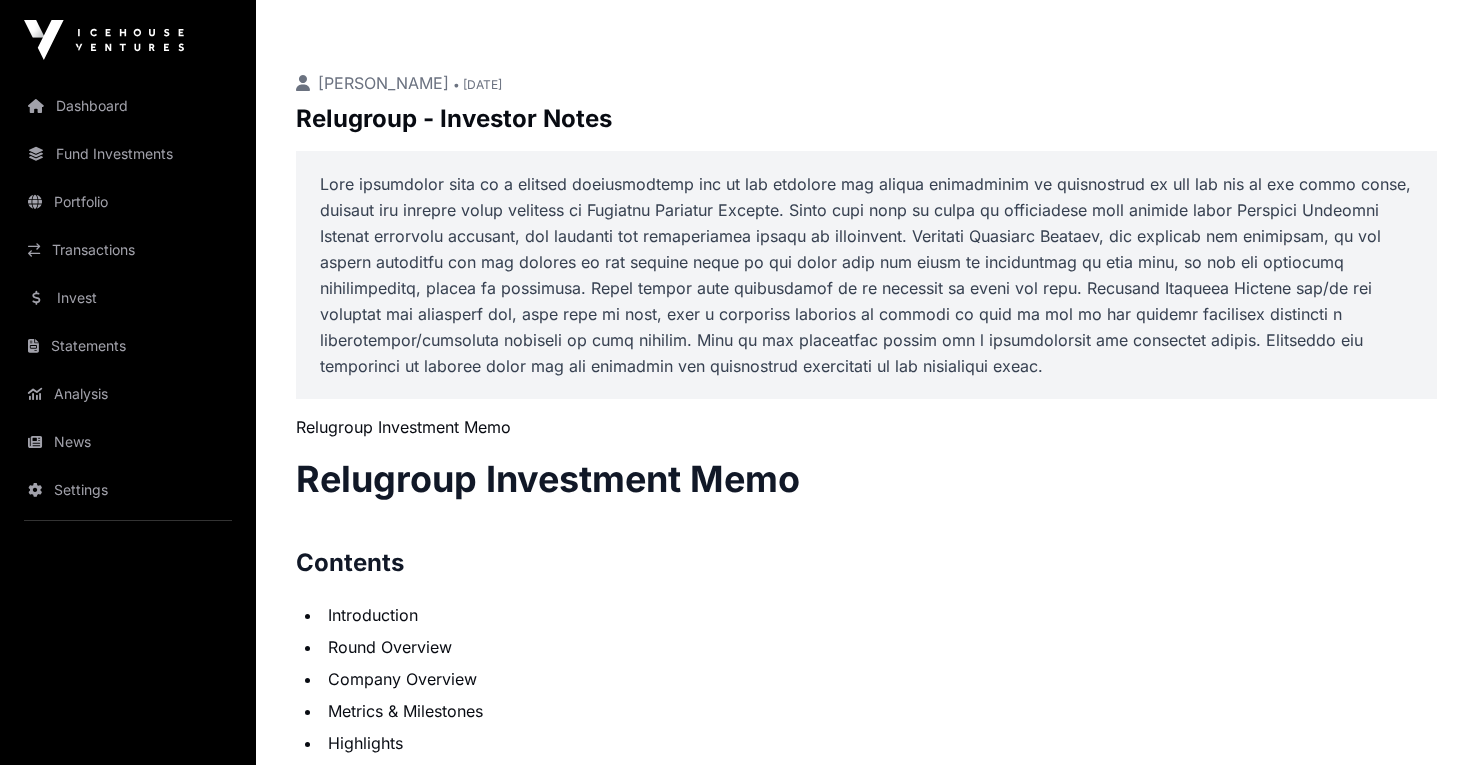 scroll, scrollTop: 701, scrollLeft: 0, axis: vertical 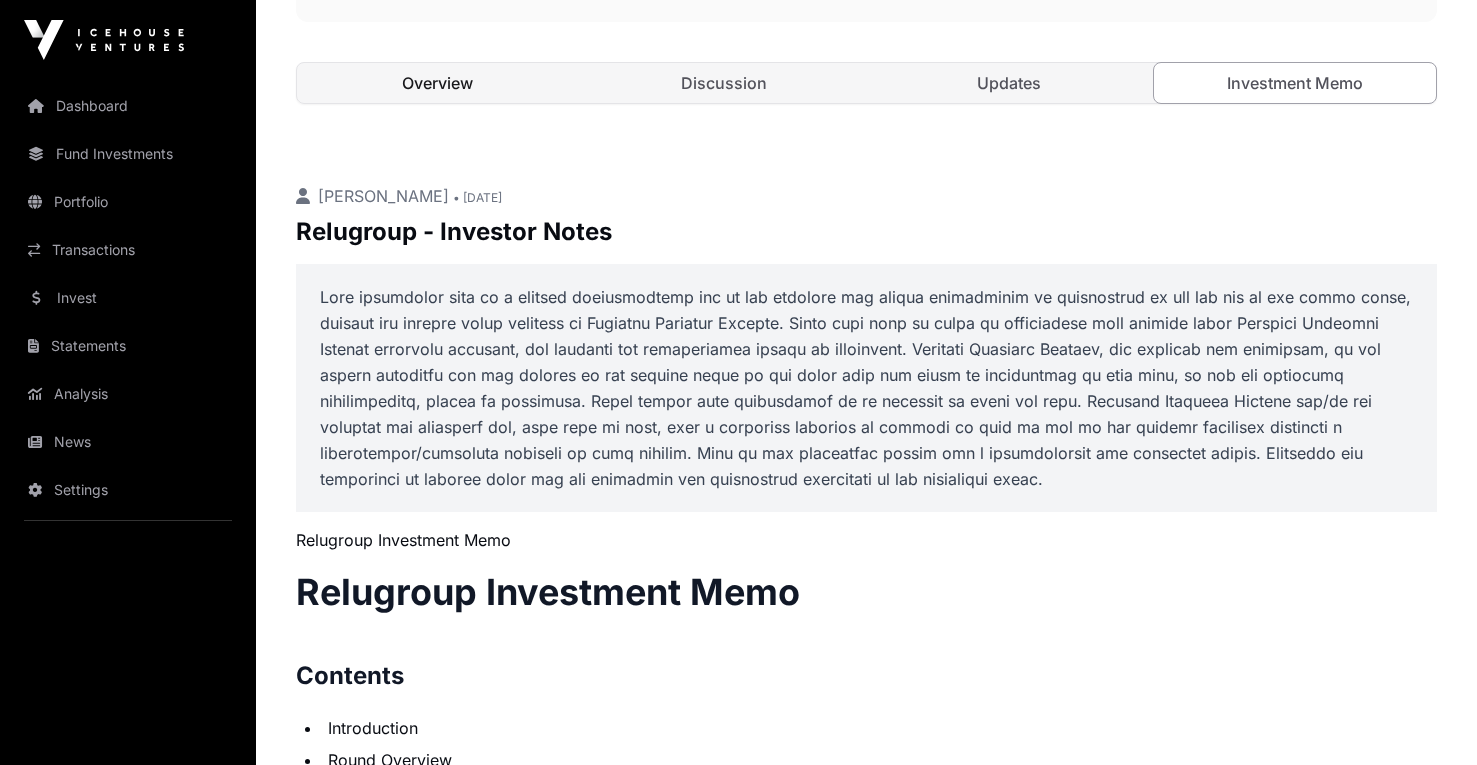 click on "Overview" 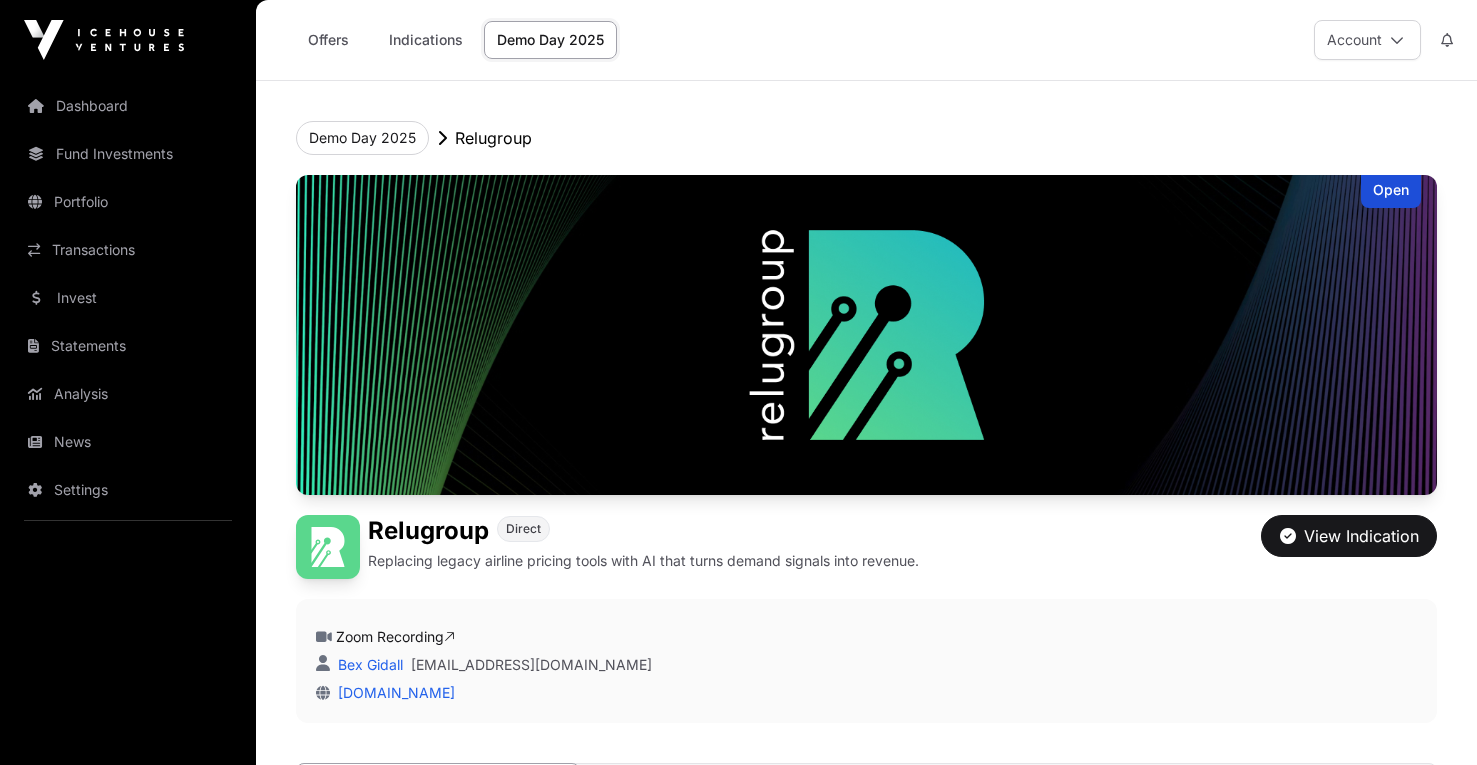 scroll, scrollTop: 673, scrollLeft: 0, axis: vertical 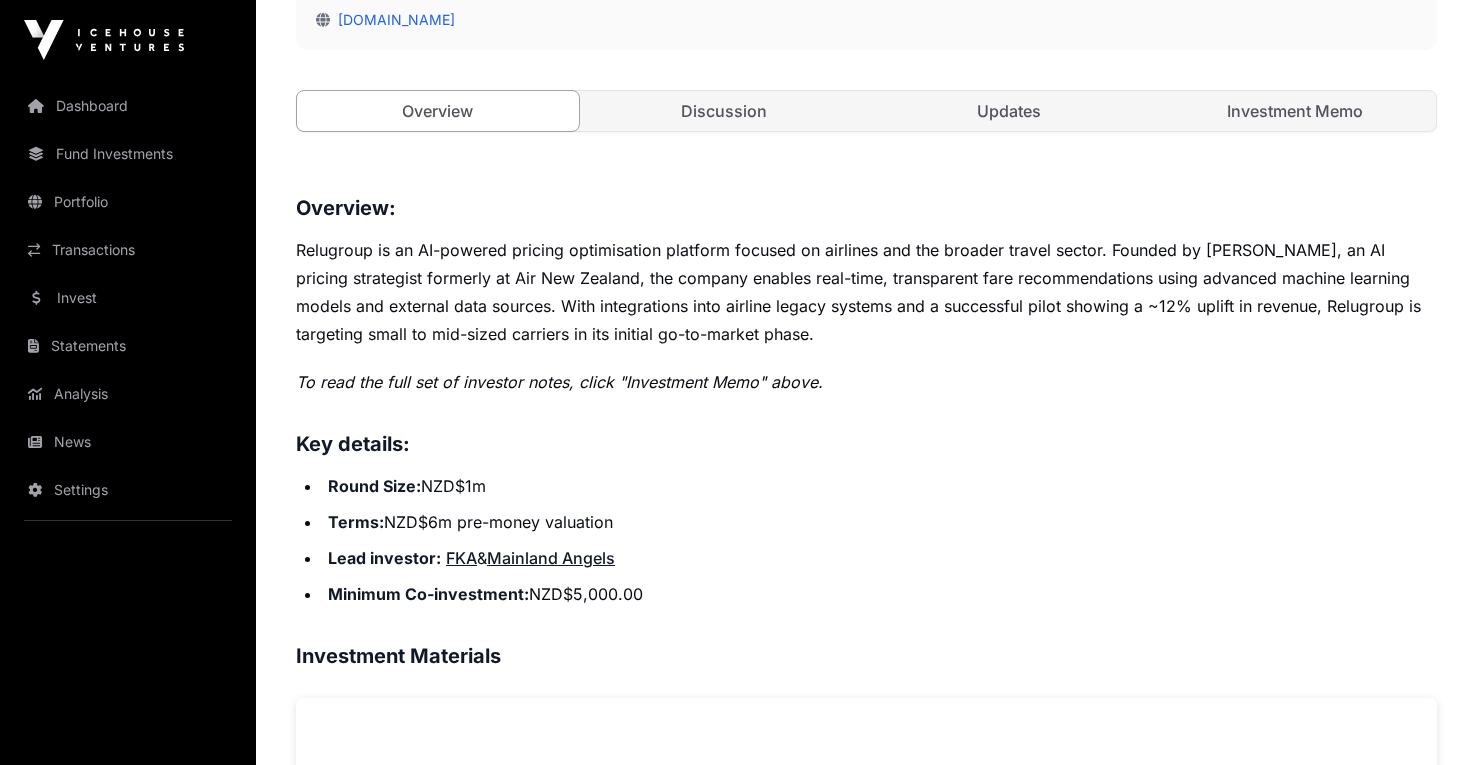 click on "Open Relugroup Direct Replacing legacy airline pricing tools with AI that turns demand signals into revenue.  View Indication   Zoom Recording  Bex Gidall [EMAIL_ADDRESS][DOMAIN_NAME] [DOMAIN_NAME]  Overview   Discussion   Updates   Investment Memo" 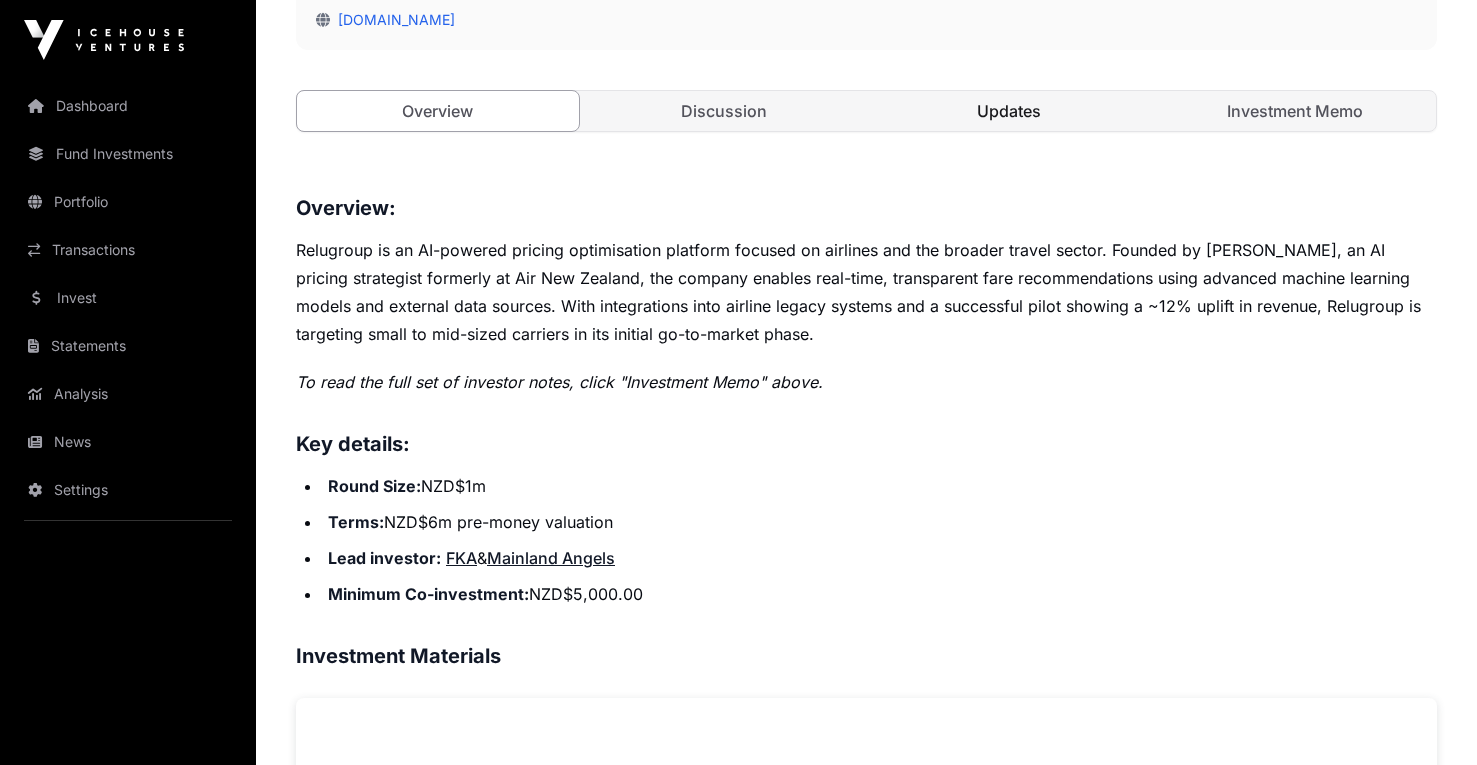 click on "Updates" 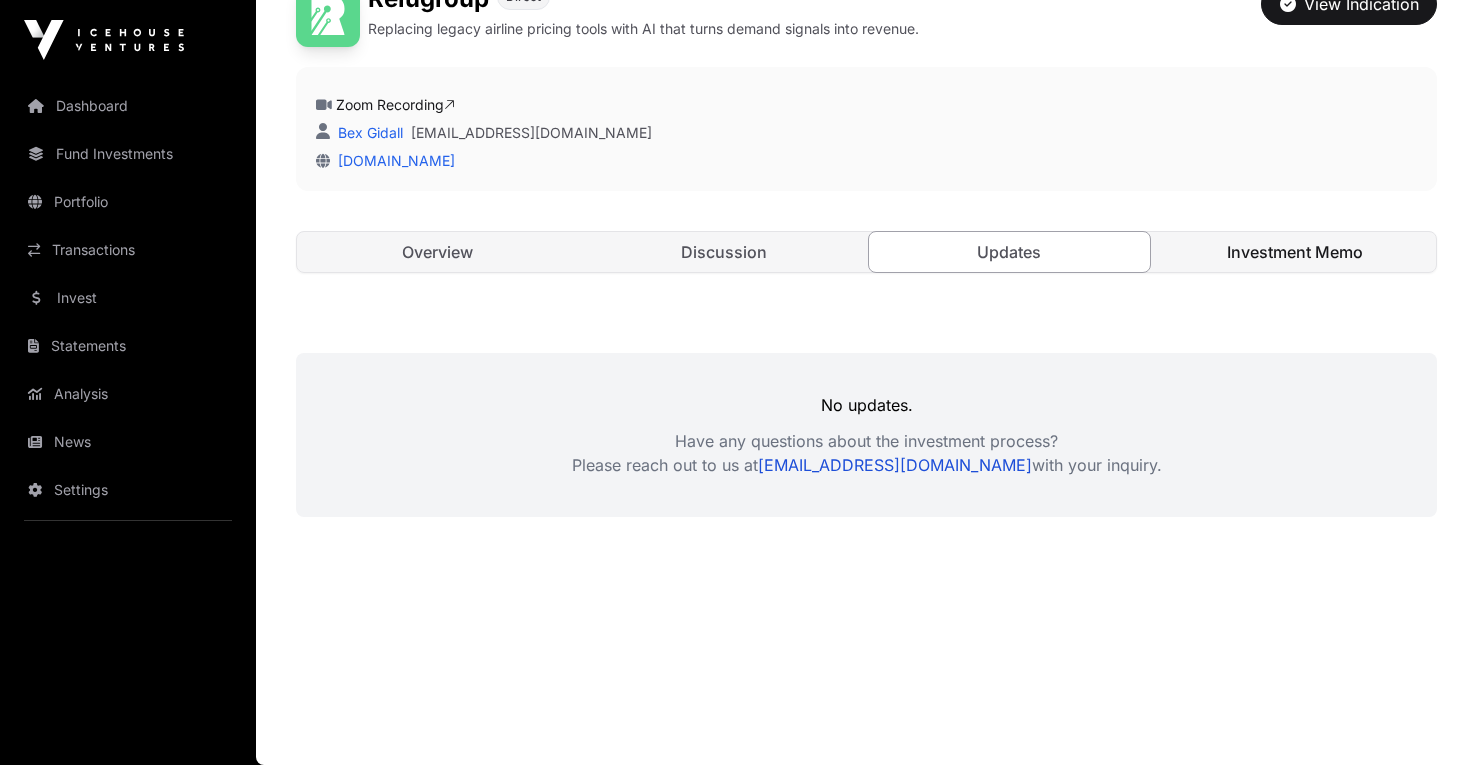 click on "Investment Memo" 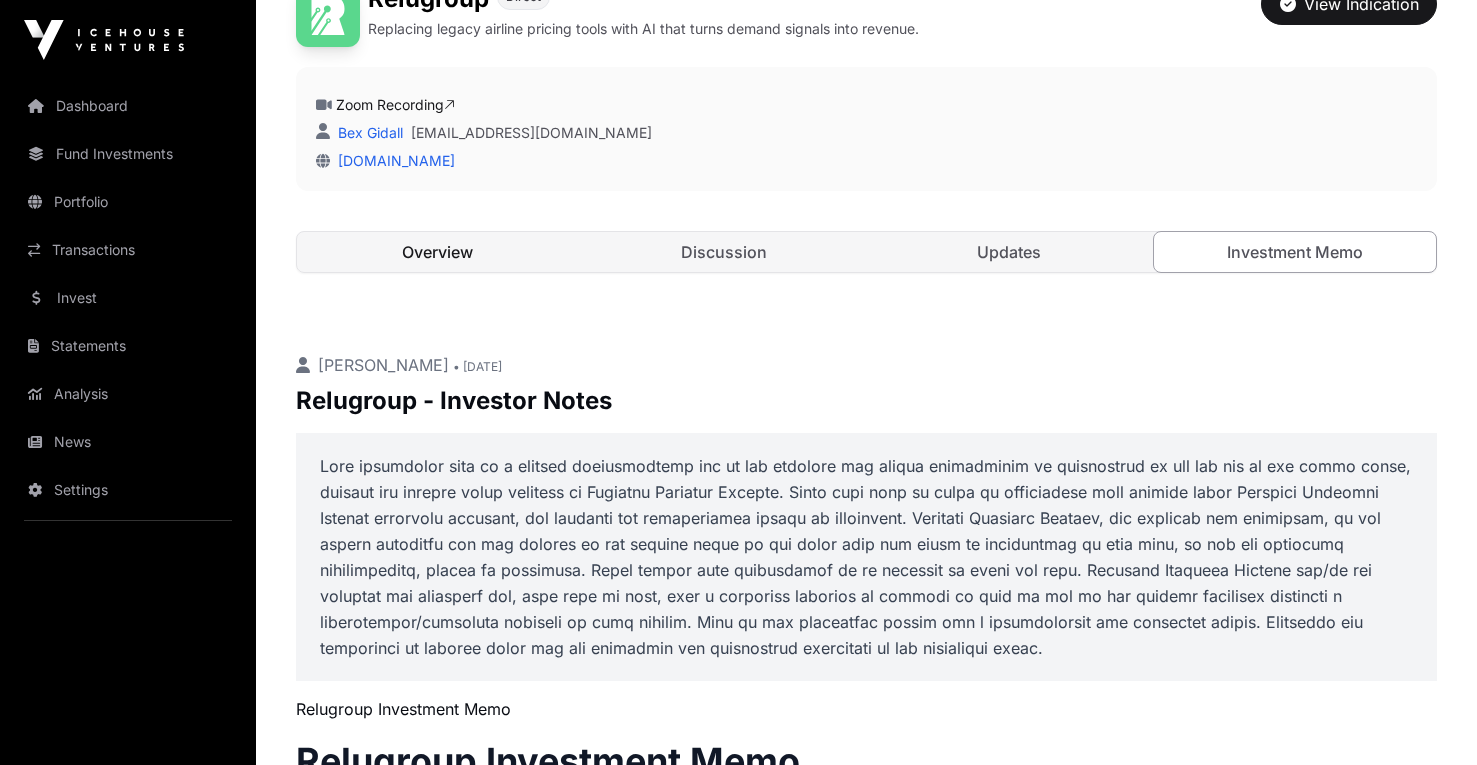 click on "Overview" 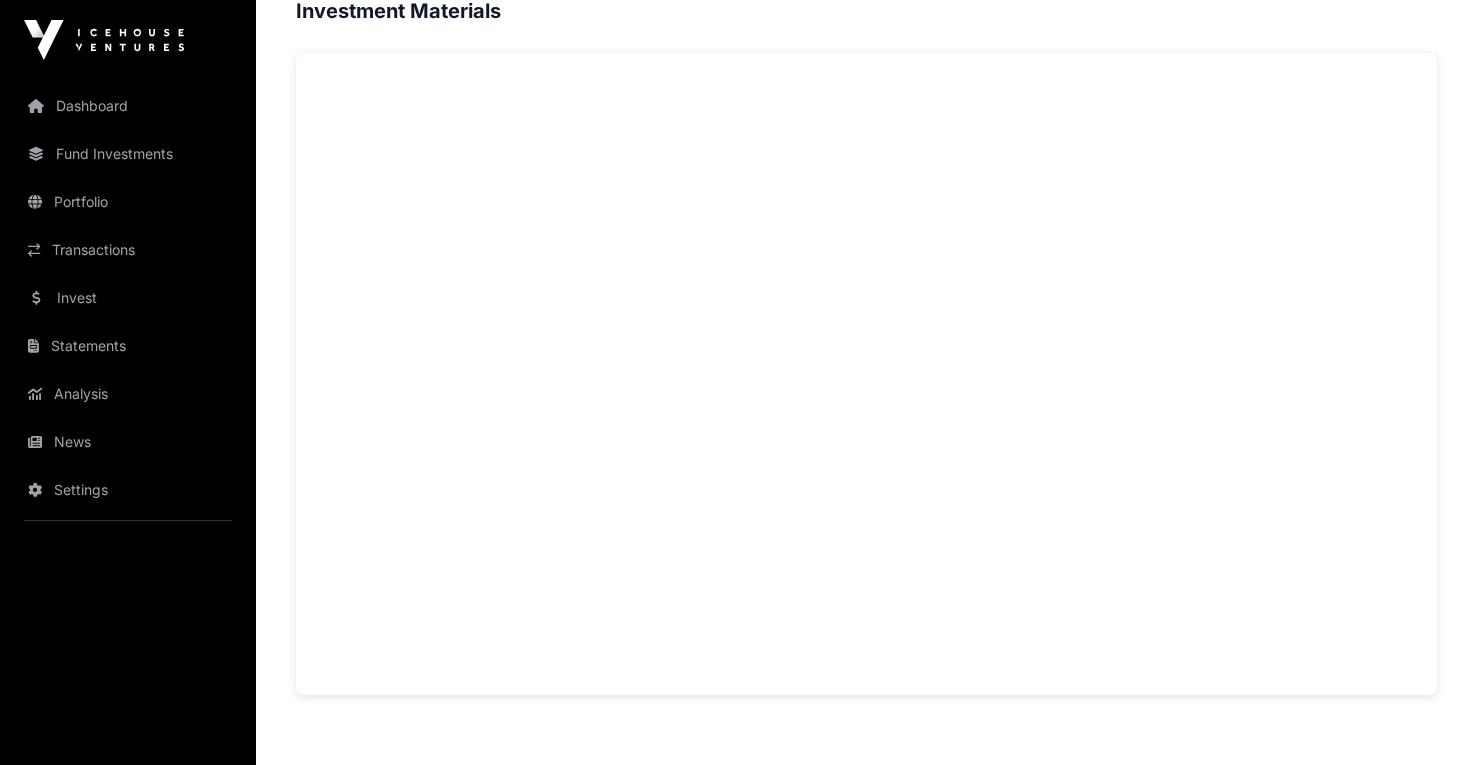 scroll, scrollTop: 1331, scrollLeft: 0, axis: vertical 